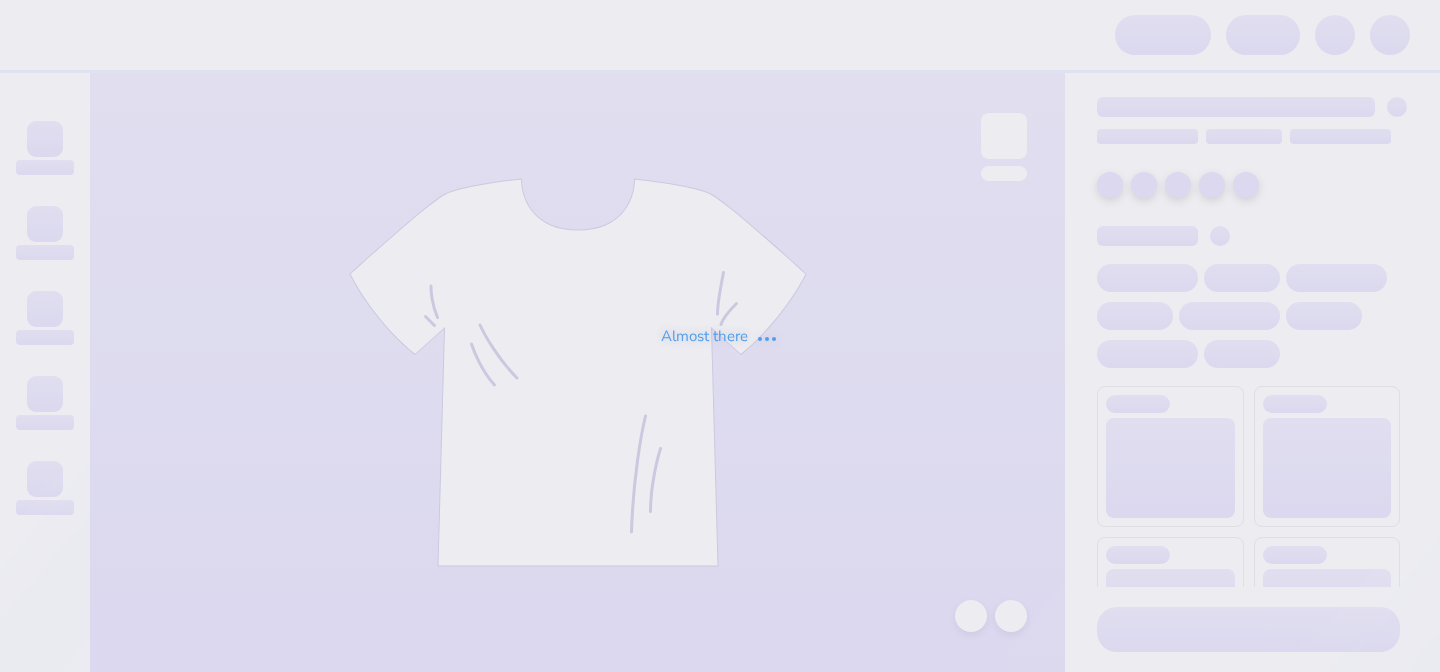 scroll, scrollTop: 0, scrollLeft: 0, axis: both 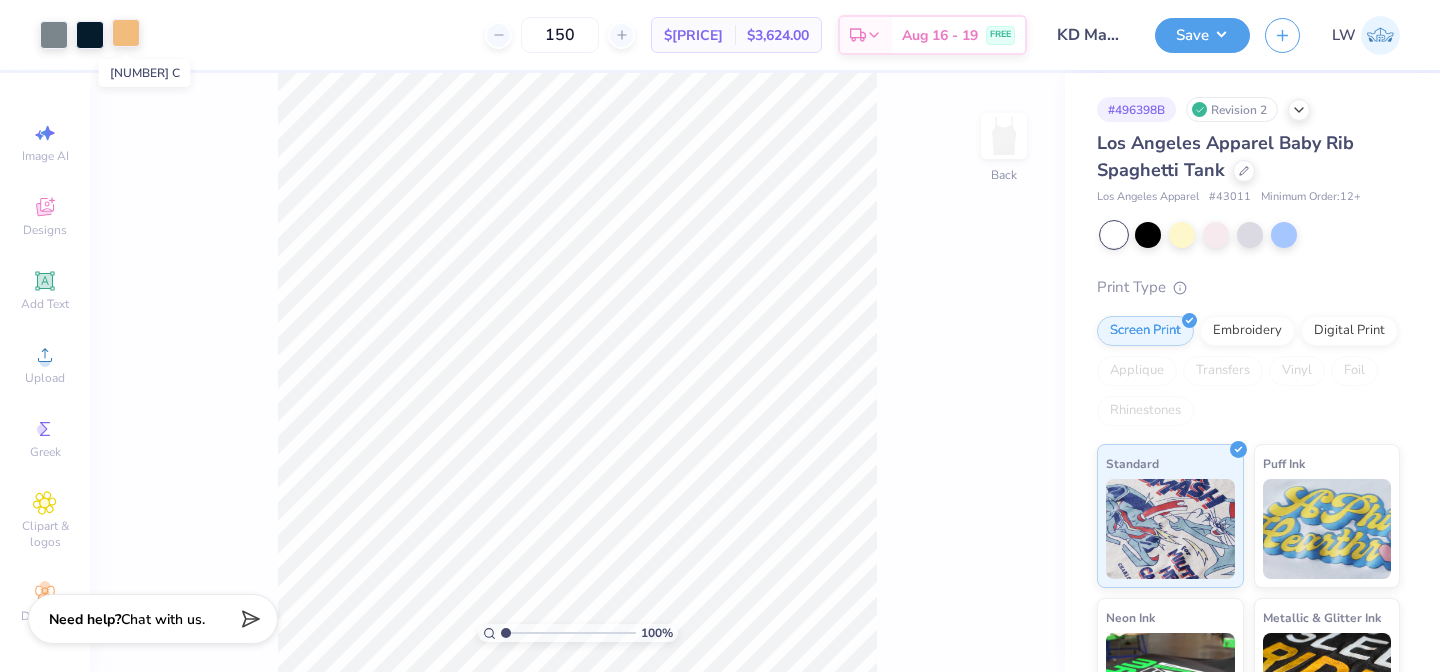 click at bounding box center (126, 33) 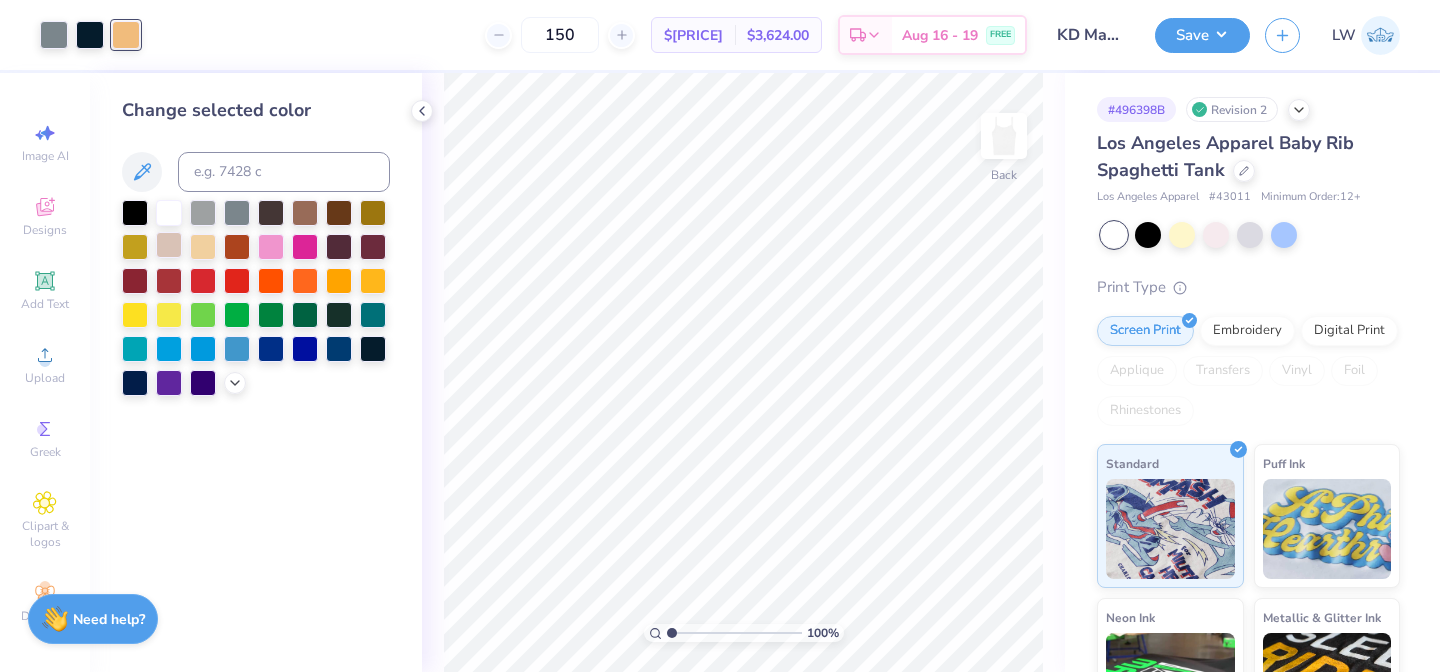 click at bounding box center (169, 245) 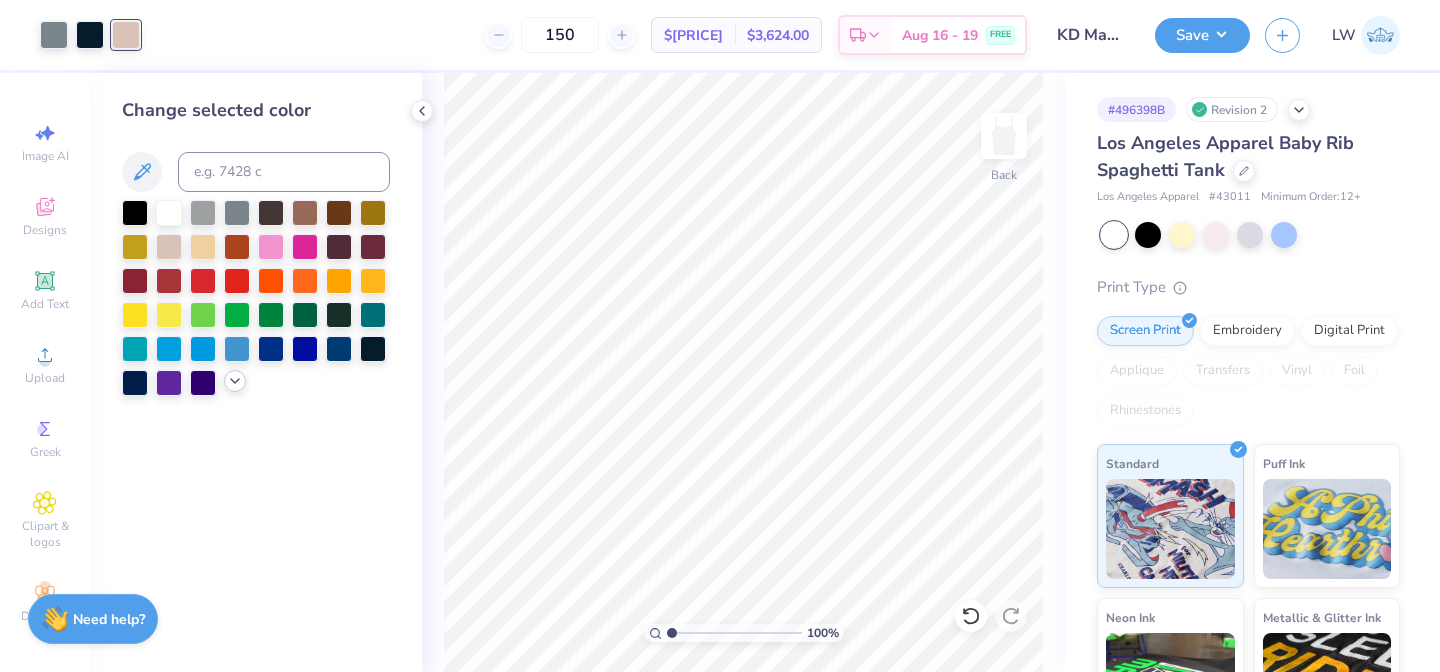 click 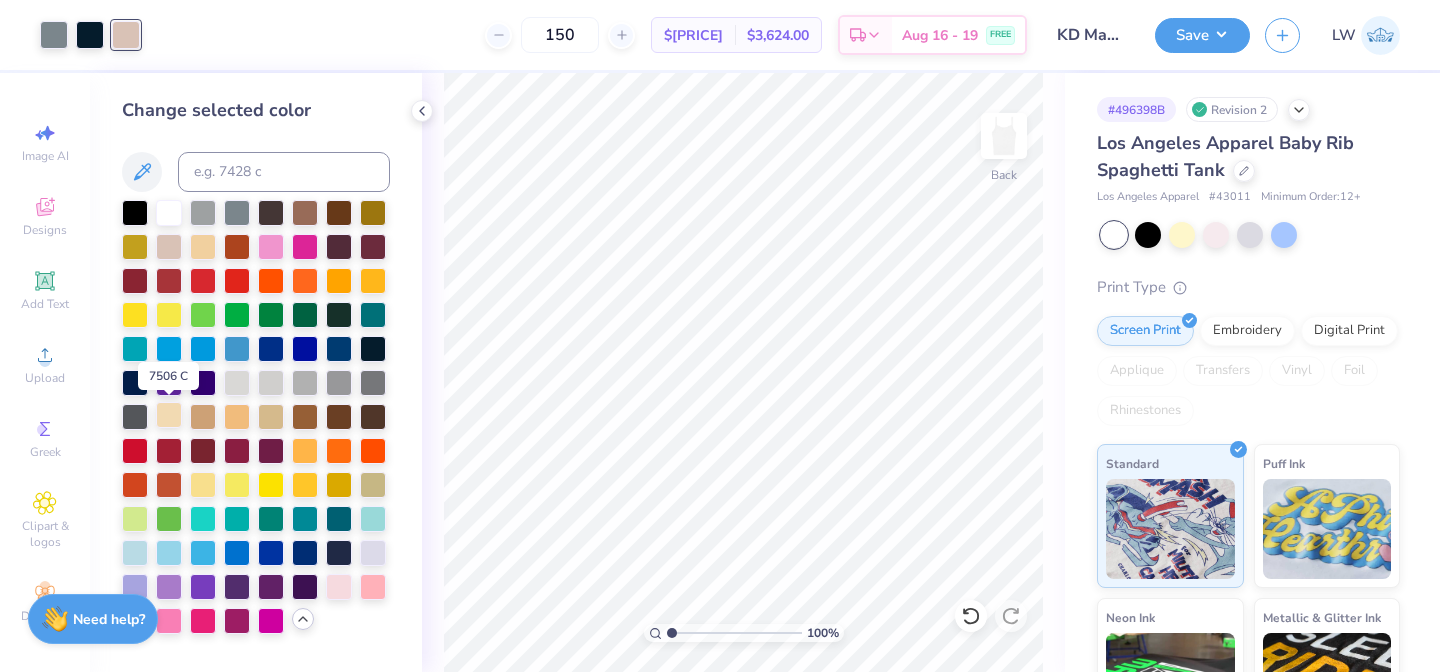 click at bounding box center [169, 415] 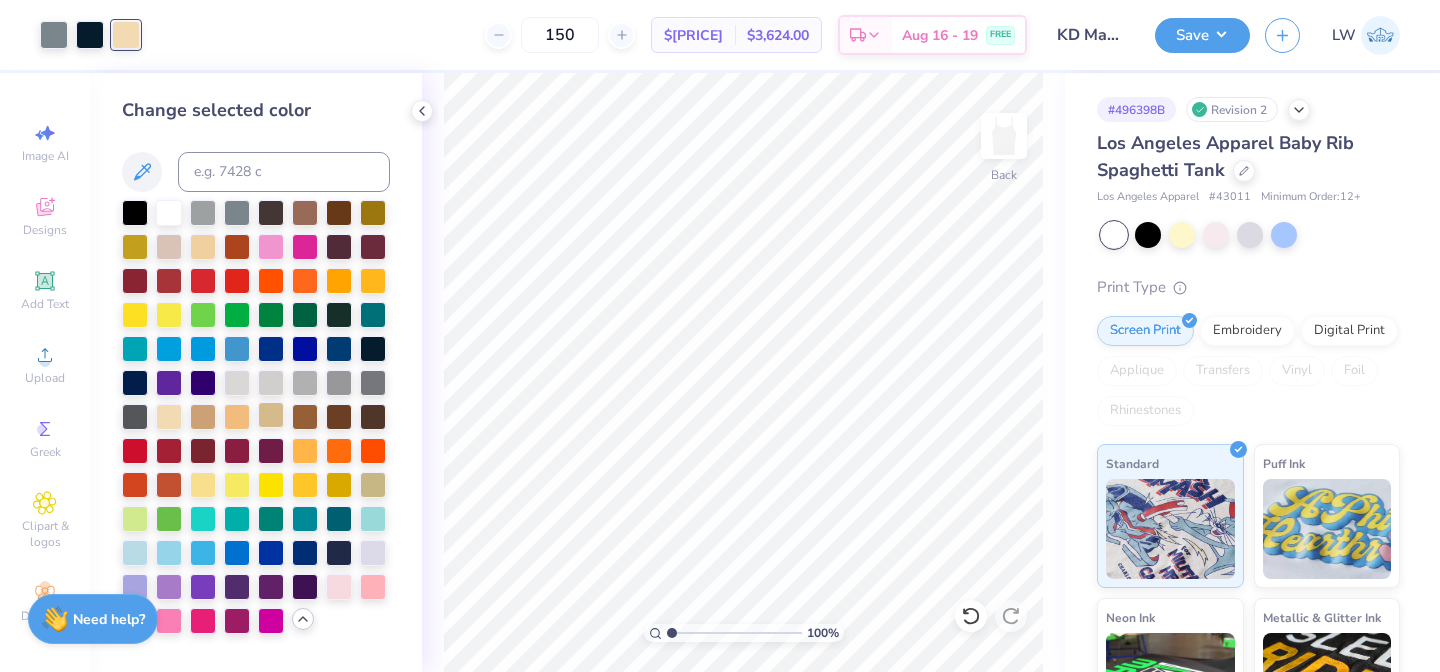 click at bounding box center [271, 415] 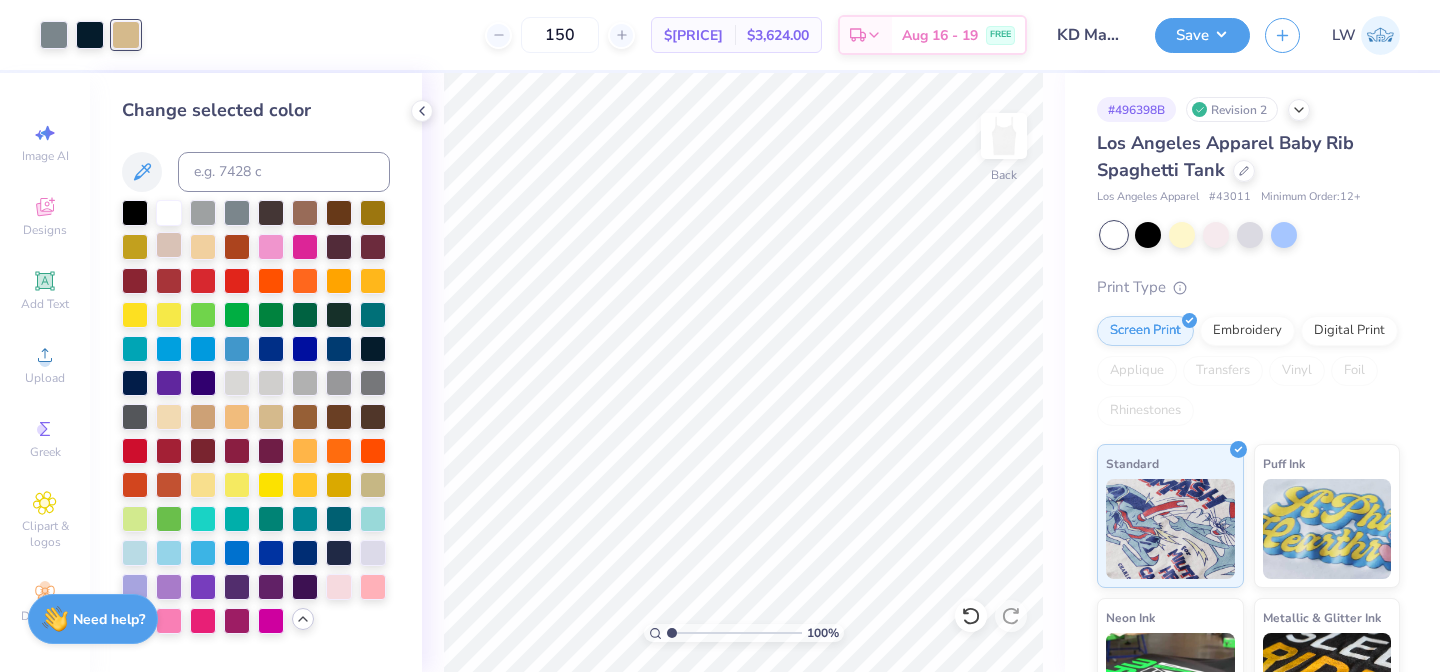 click at bounding box center [169, 245] 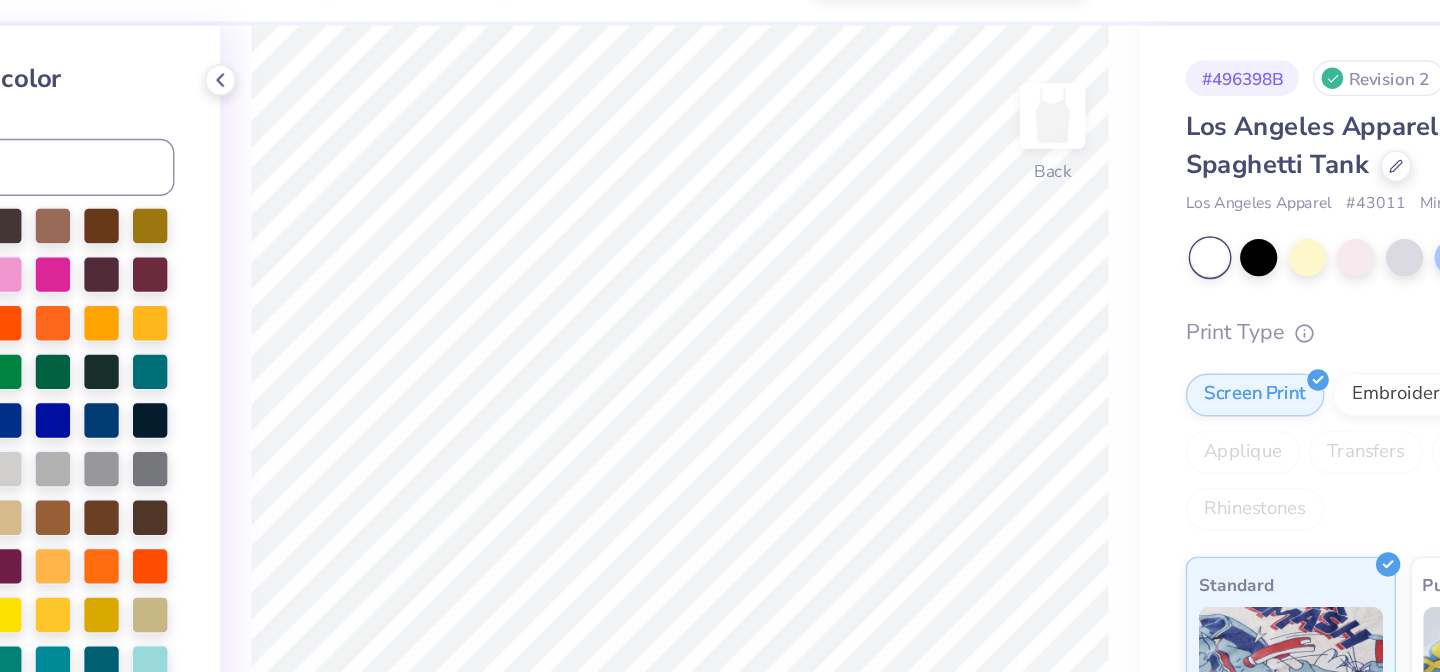 click 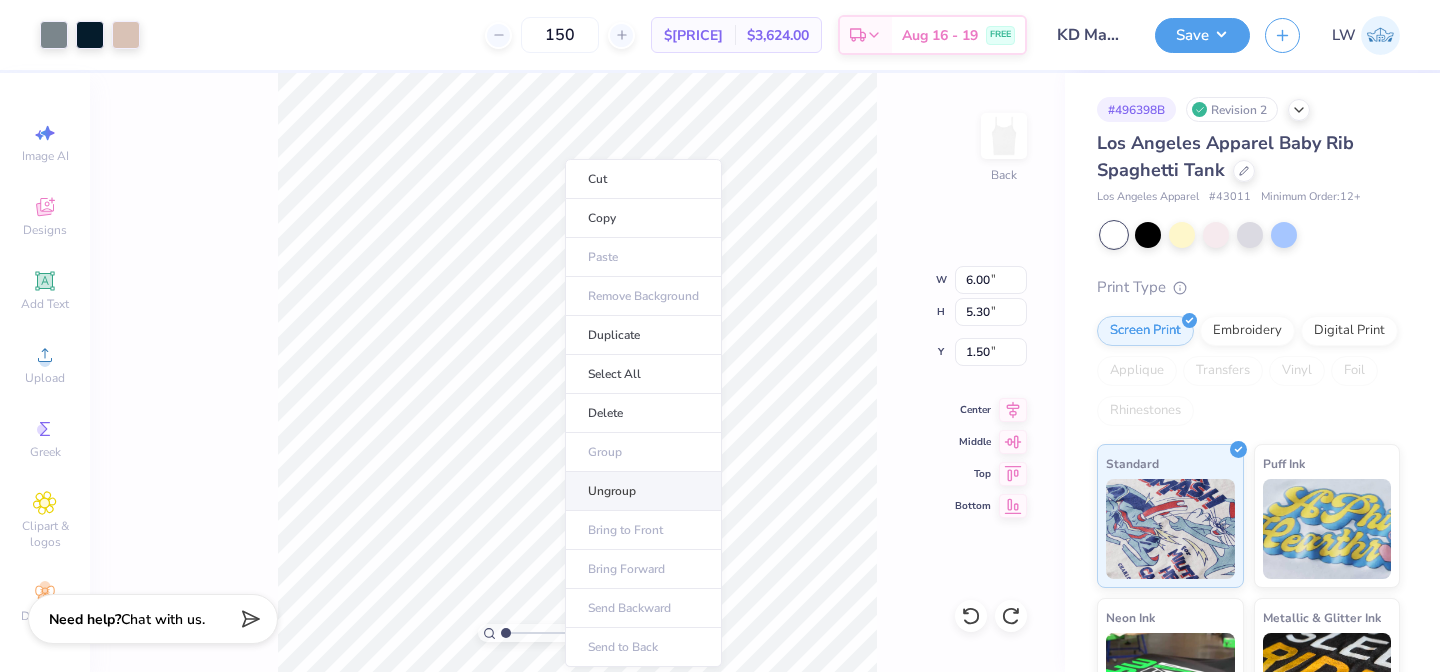 click on "Ungroup" at bounding box center (643, 491) 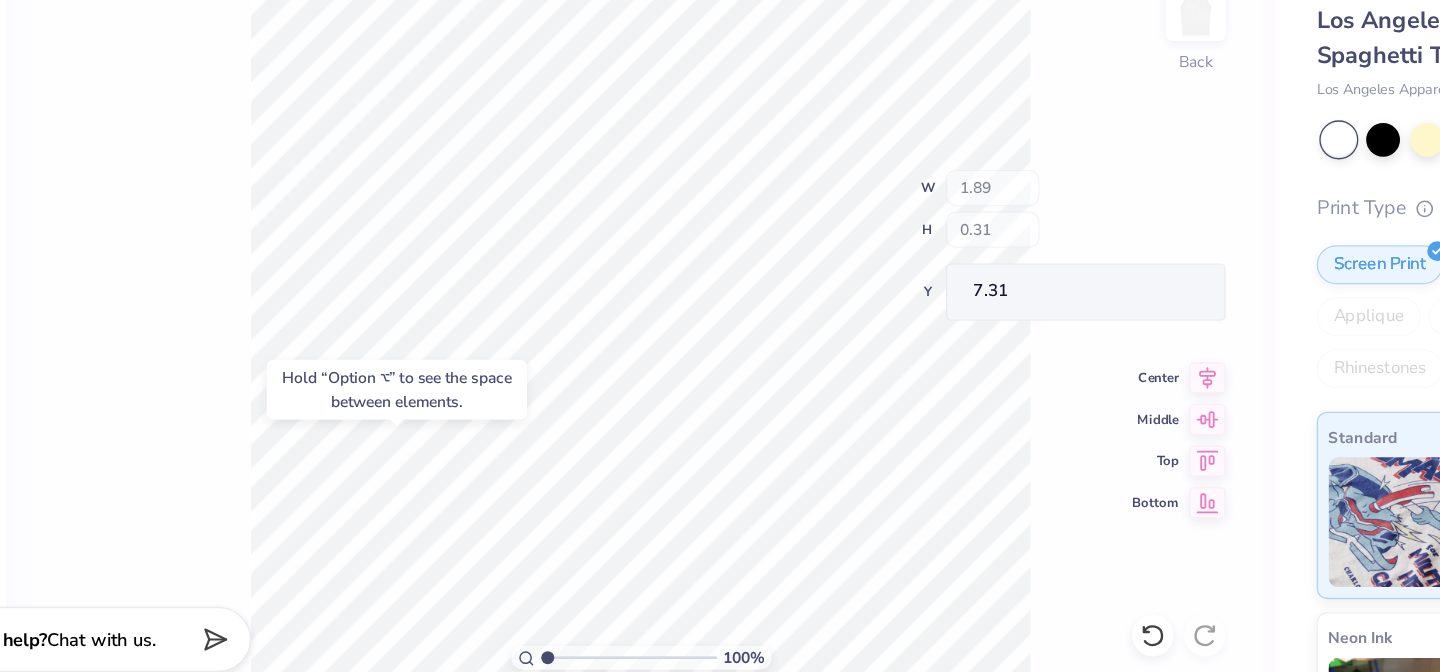 type on "7.31" 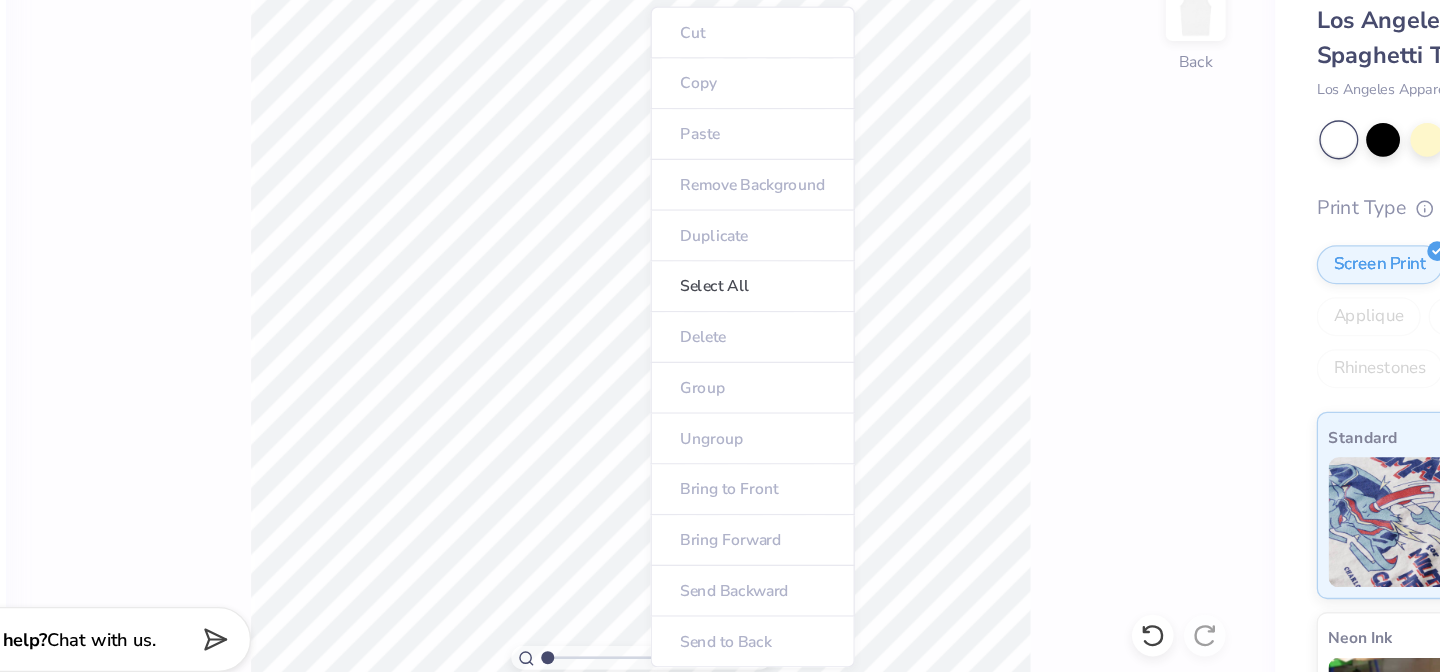 click on "Cut Copy Paste Remove Background Duplicate Select All Delete Group Ungroup Bring to Front Bring Forward Send Backward Send to Back" at bounding box center [663, 387] 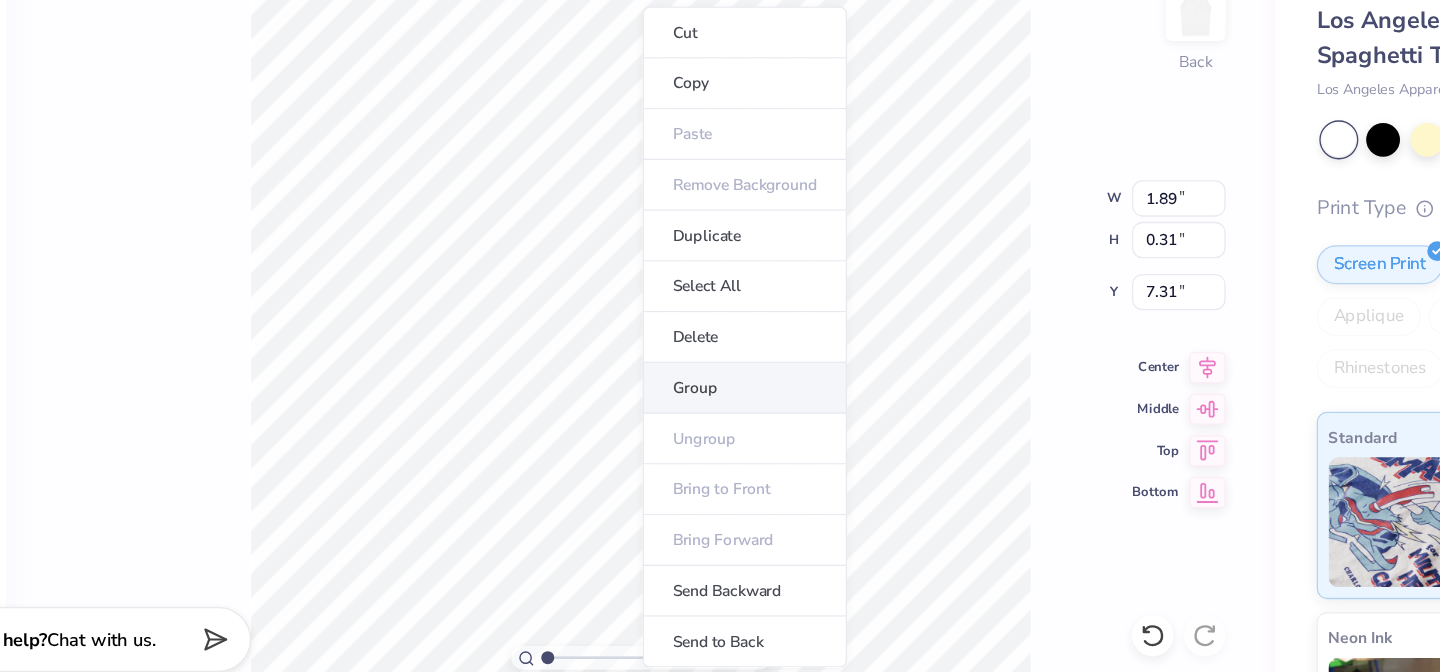 click on "Group" at bounding box center [657, 426] 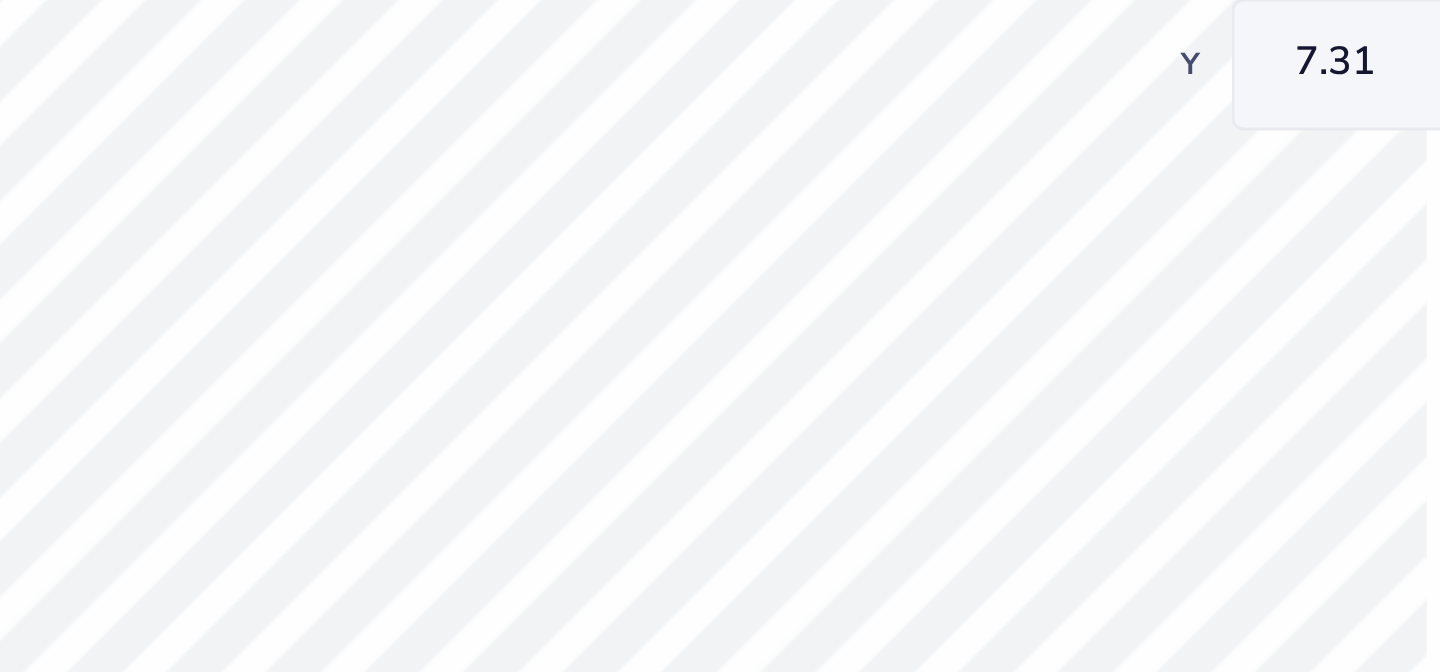 type on "3.90" 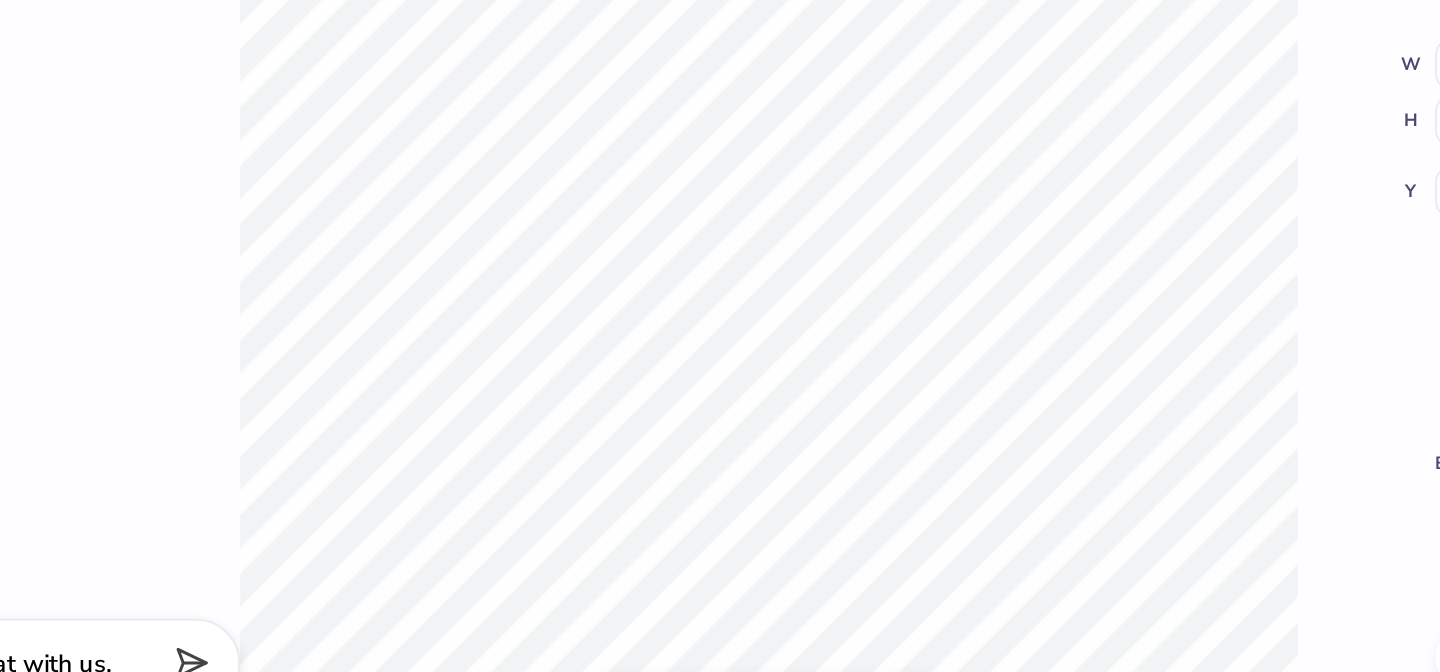 type on "3.23" 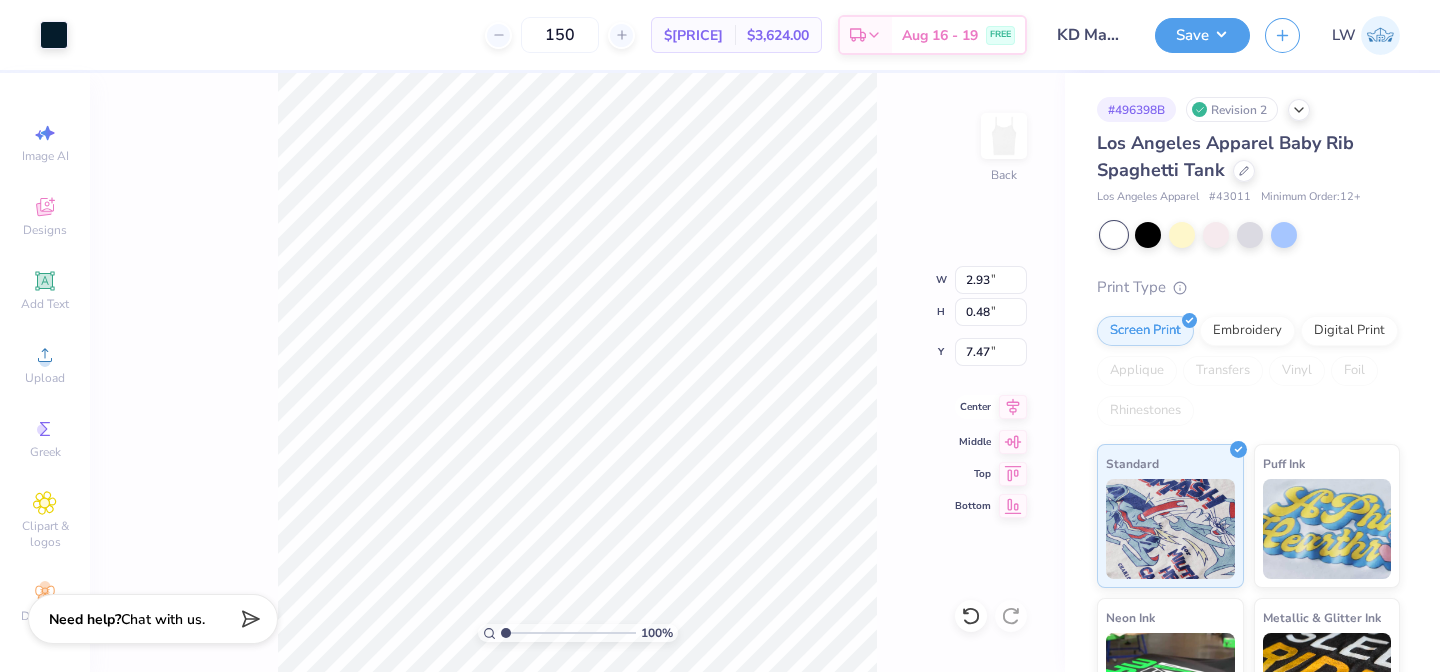 click 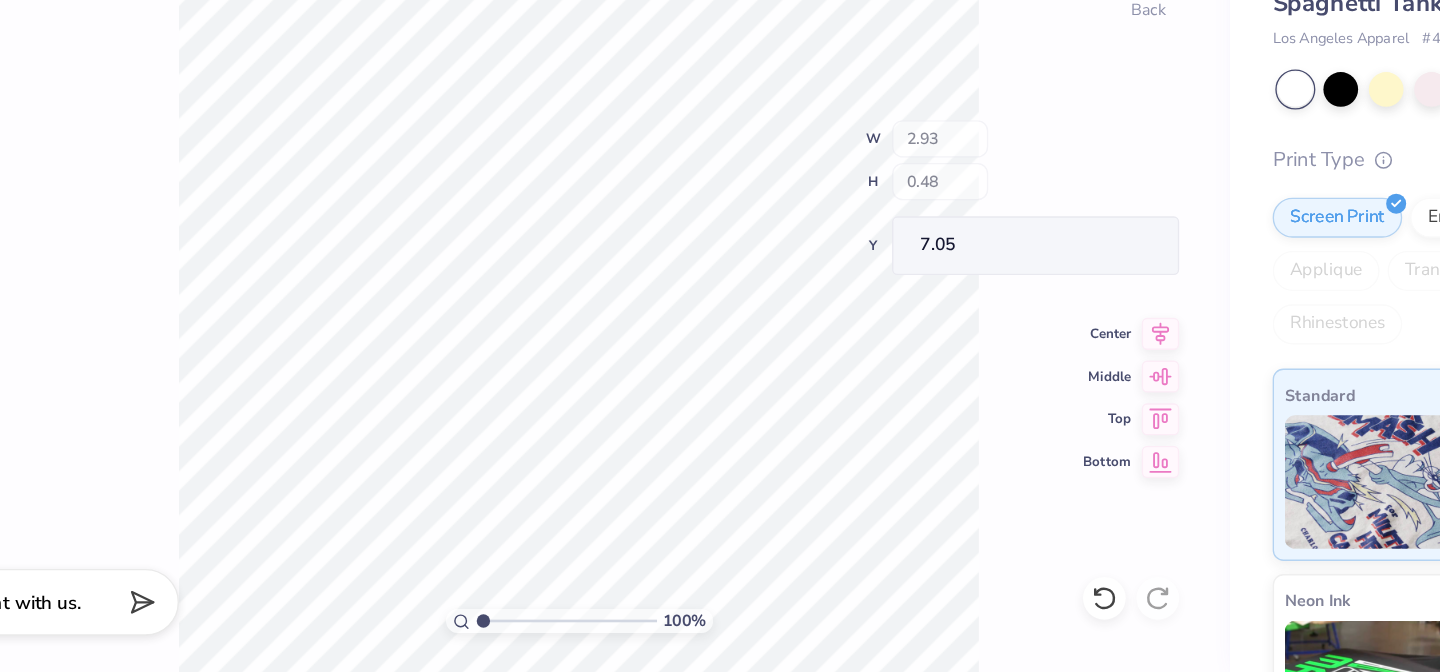 type on "7.05" 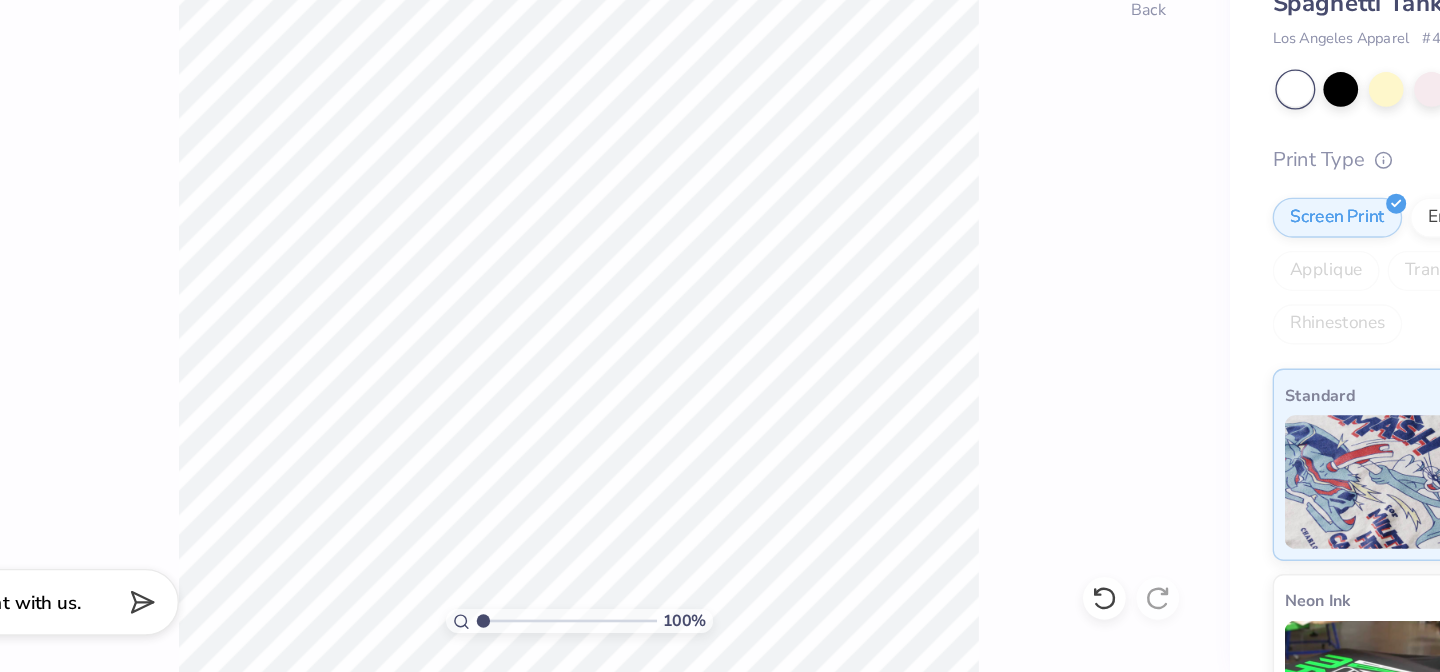 click on "100  % Back" at bounding box center (577, 372) 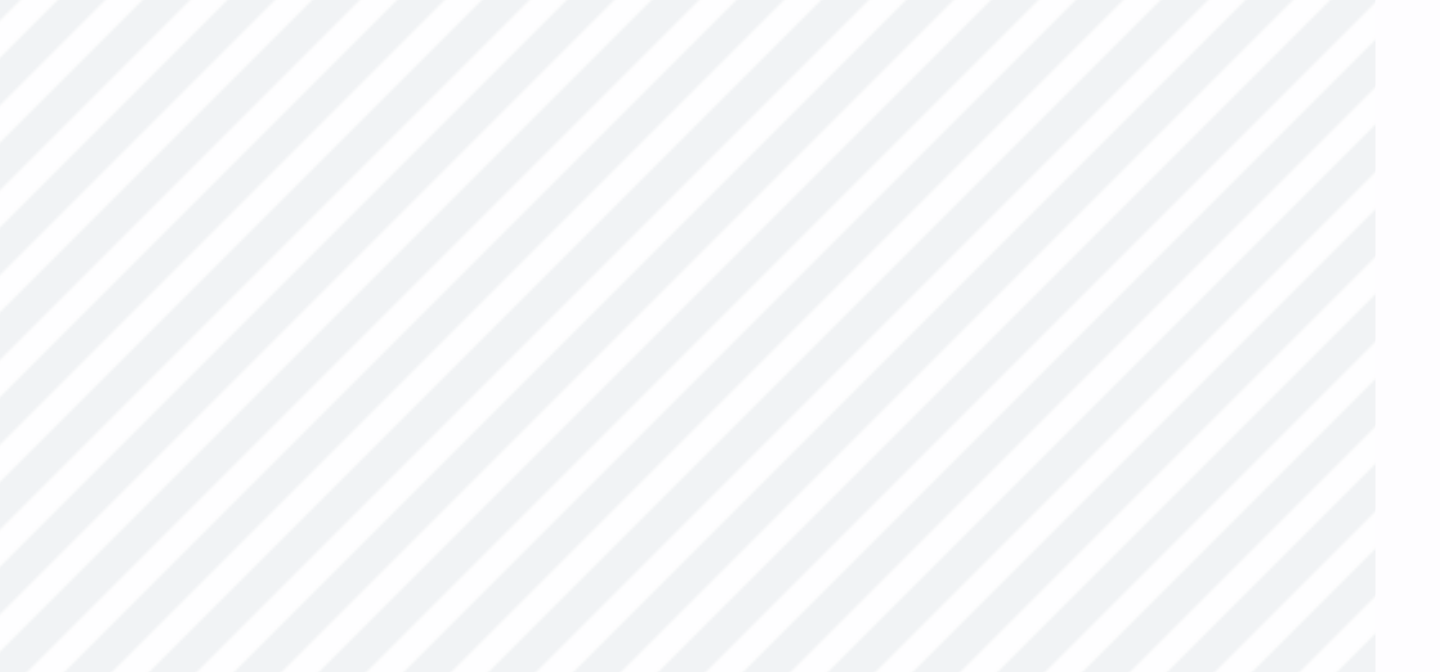 type on "2.09" 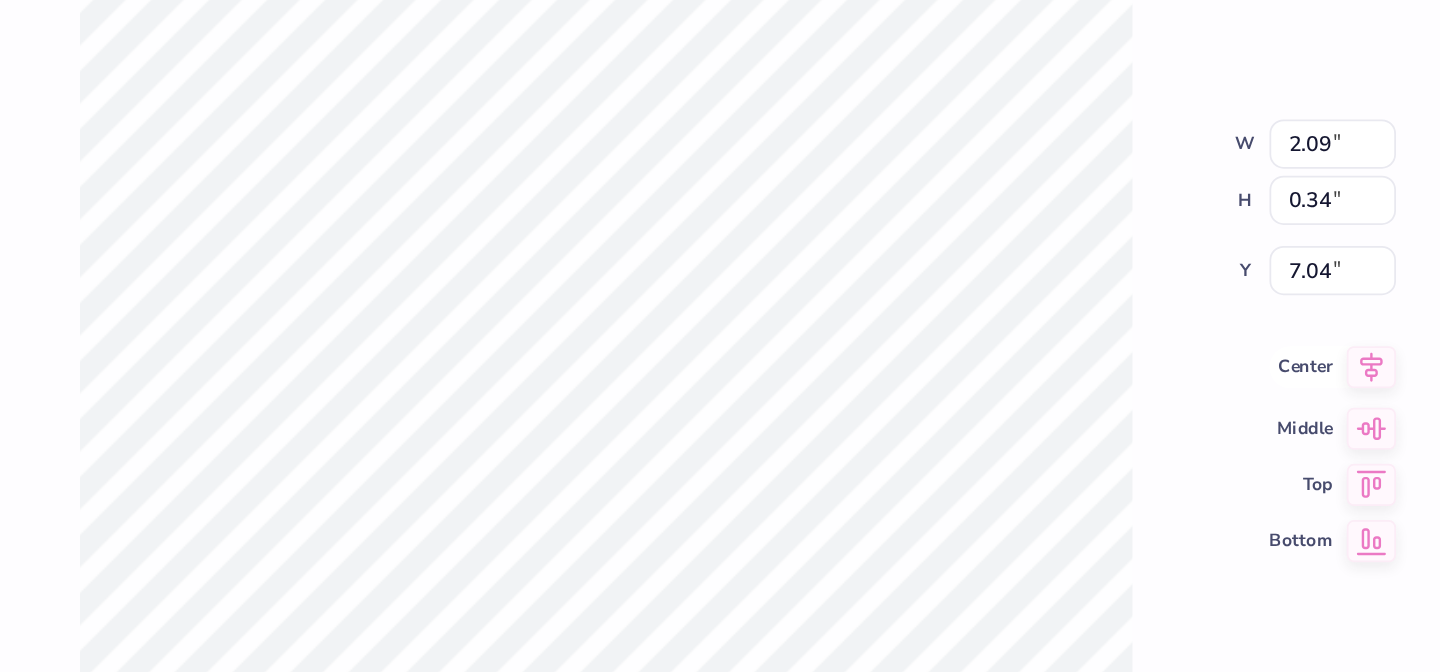 click 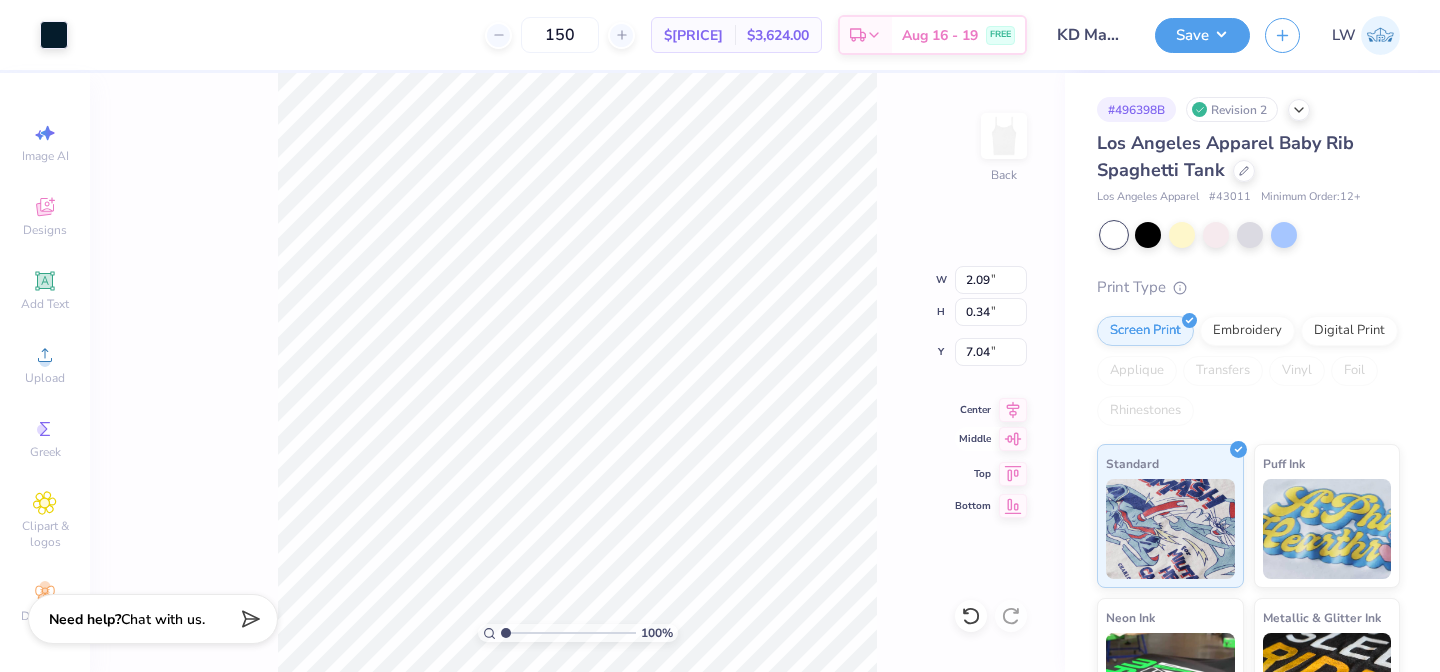 click 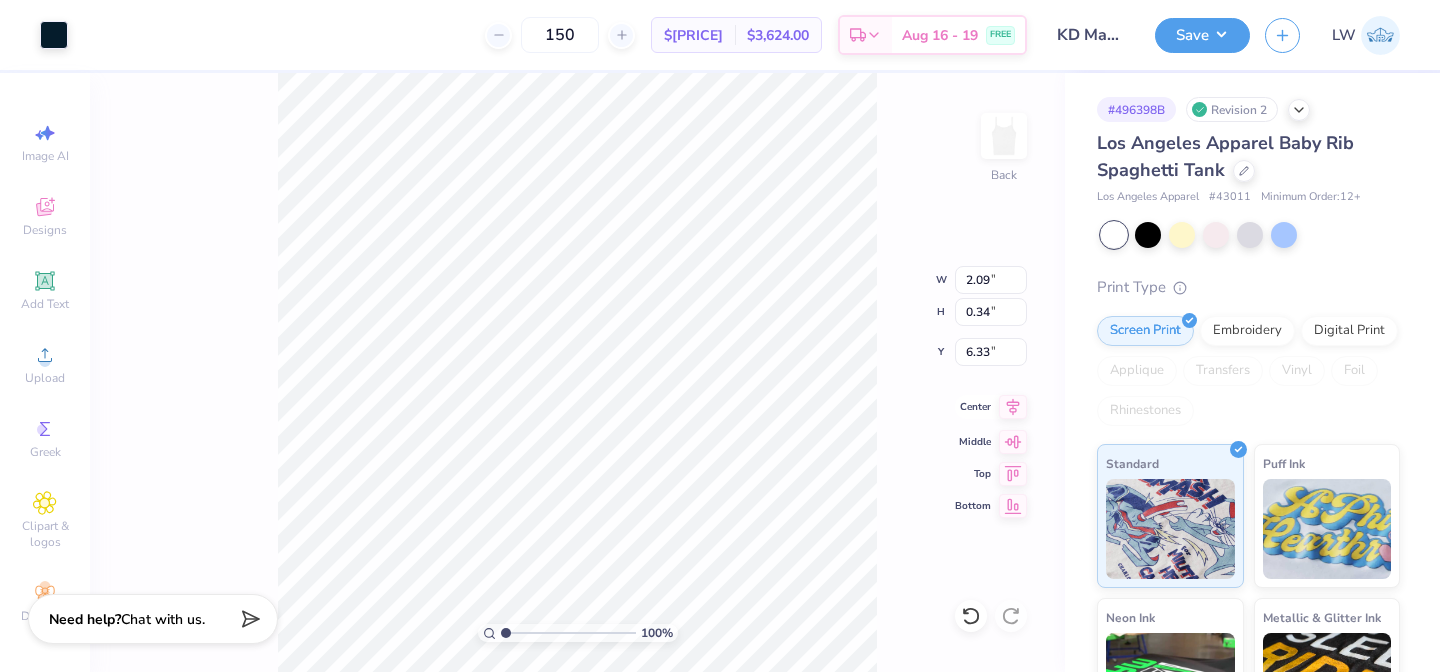 click 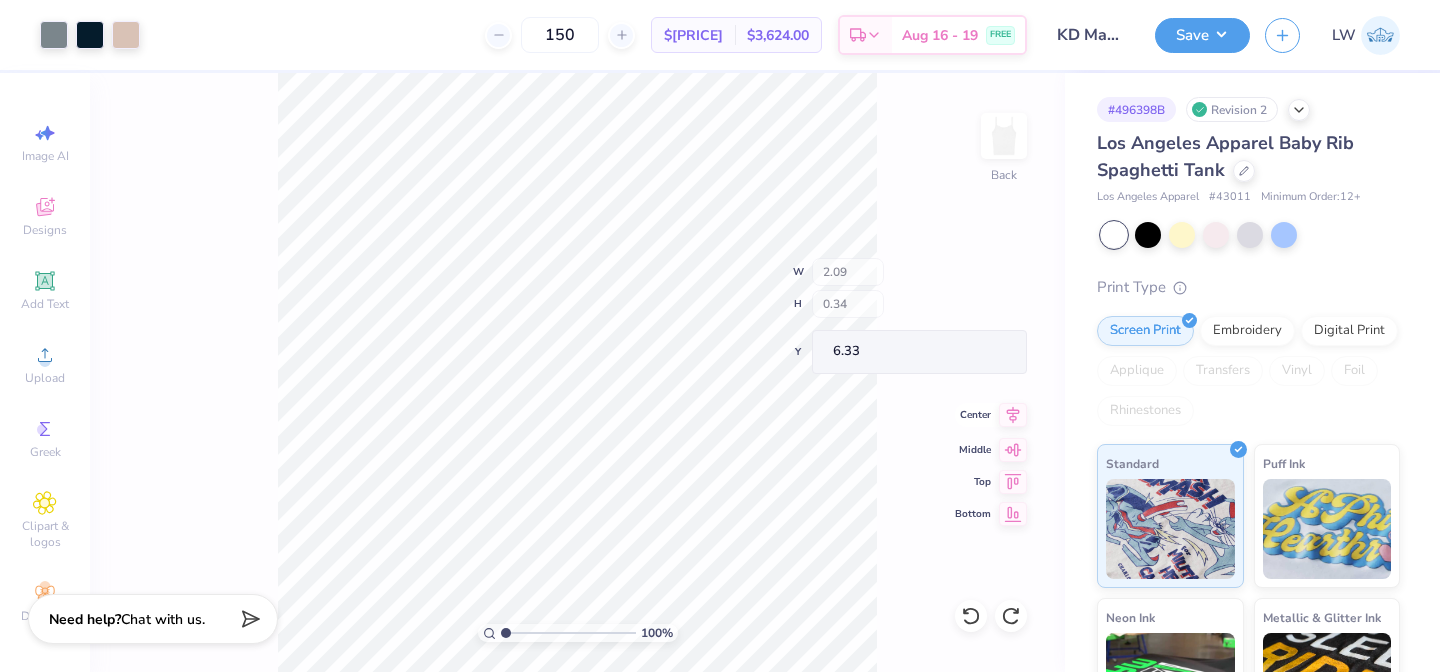type on "7.05" 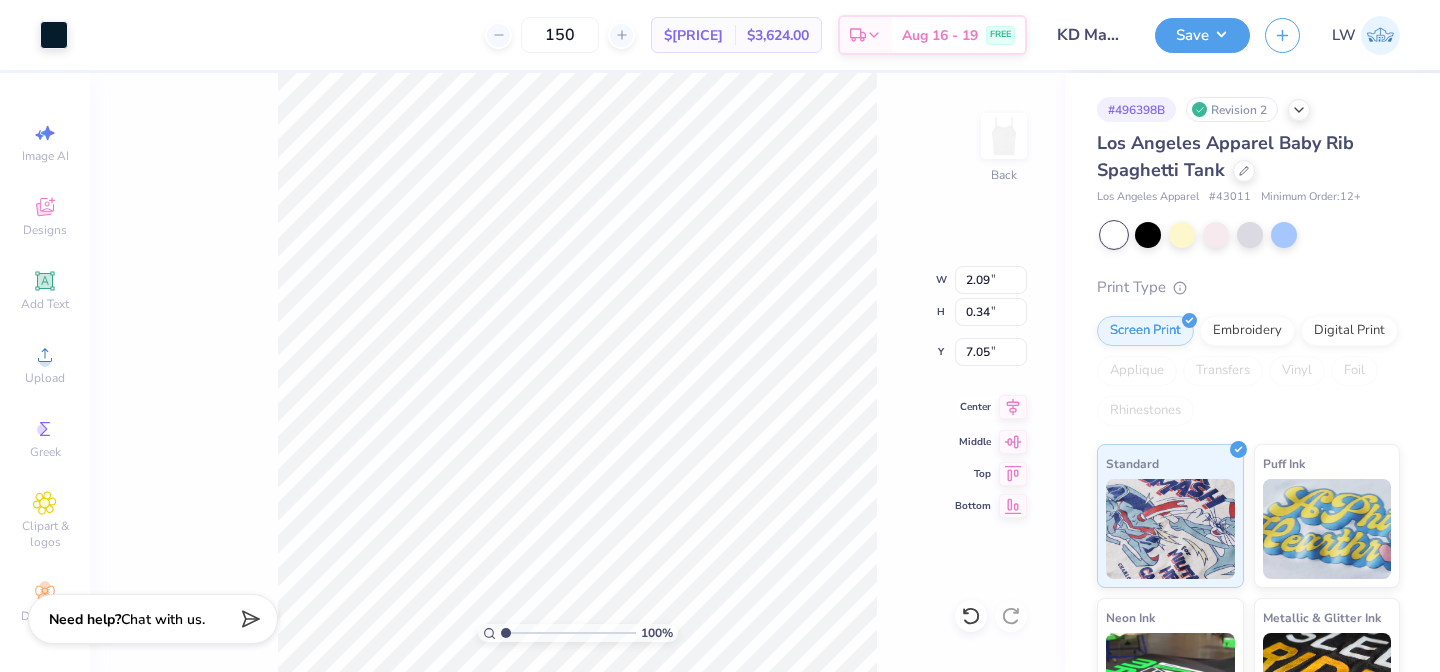 click 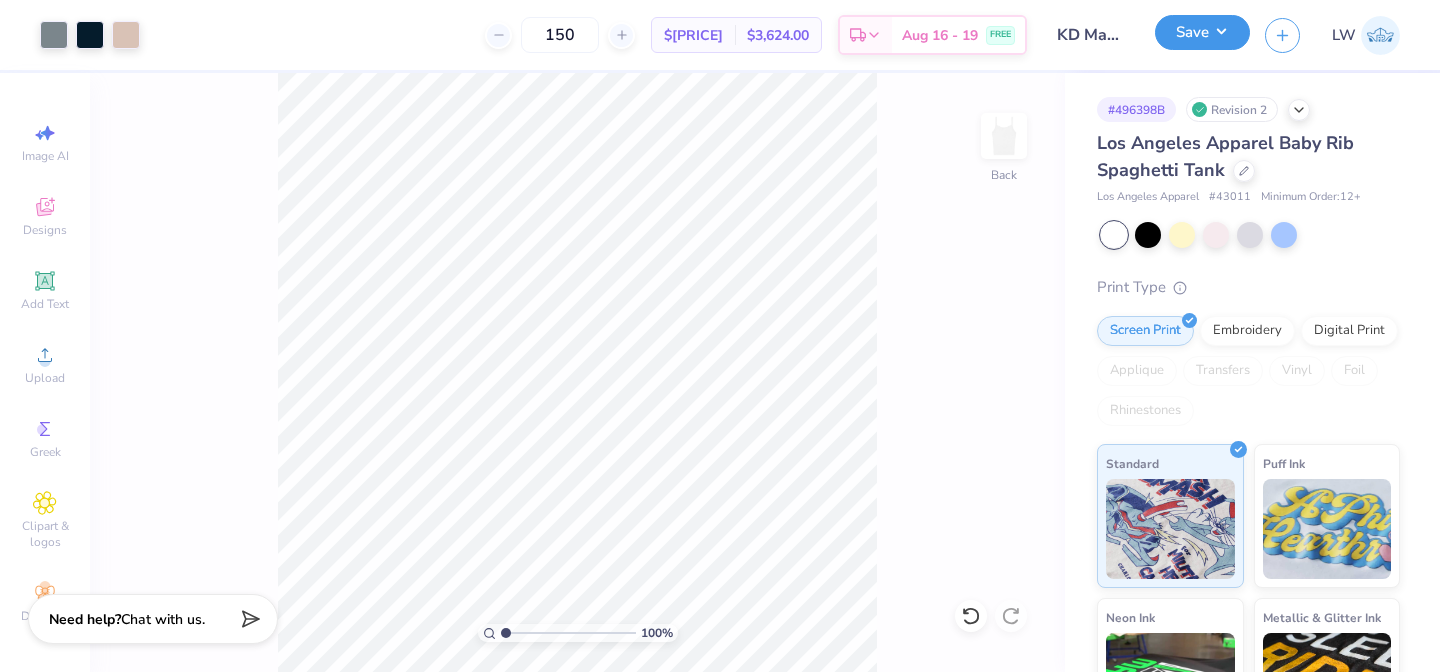 click on "Save" at bounding box center (1202, 32) 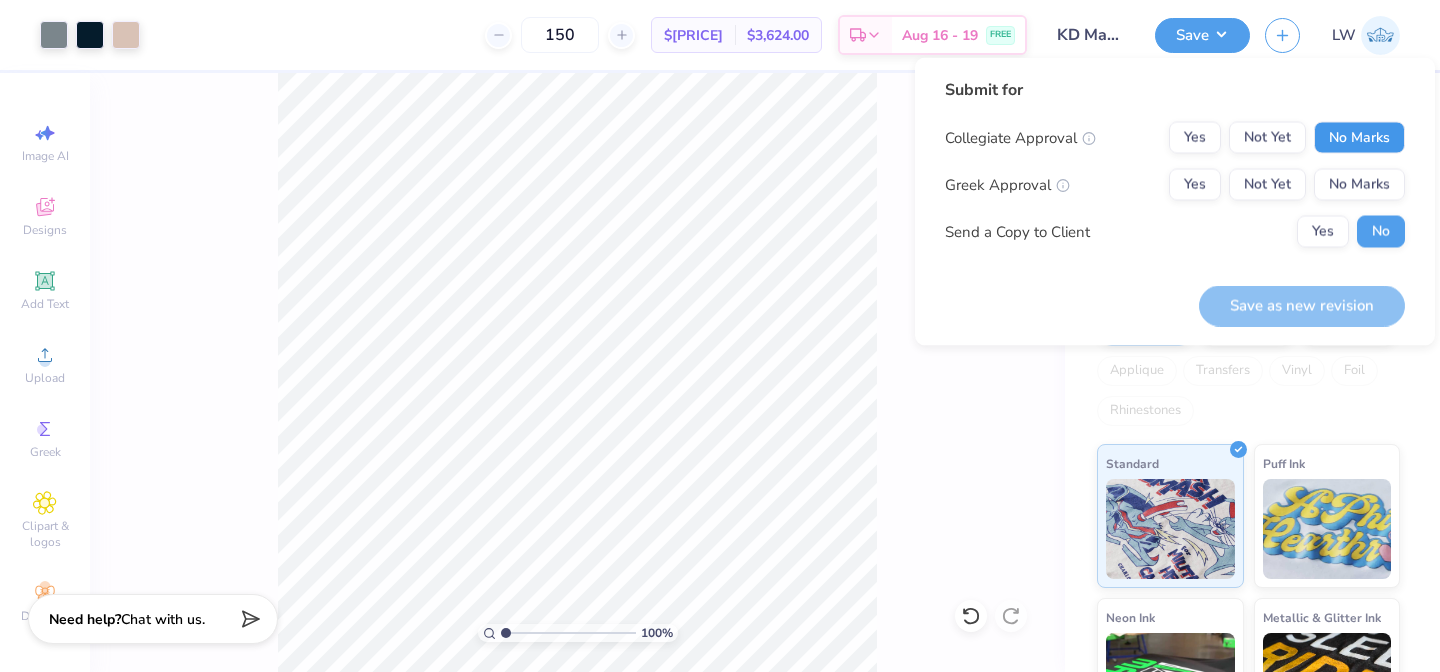 click on "No Marks" at bounding box center (1359, 138) 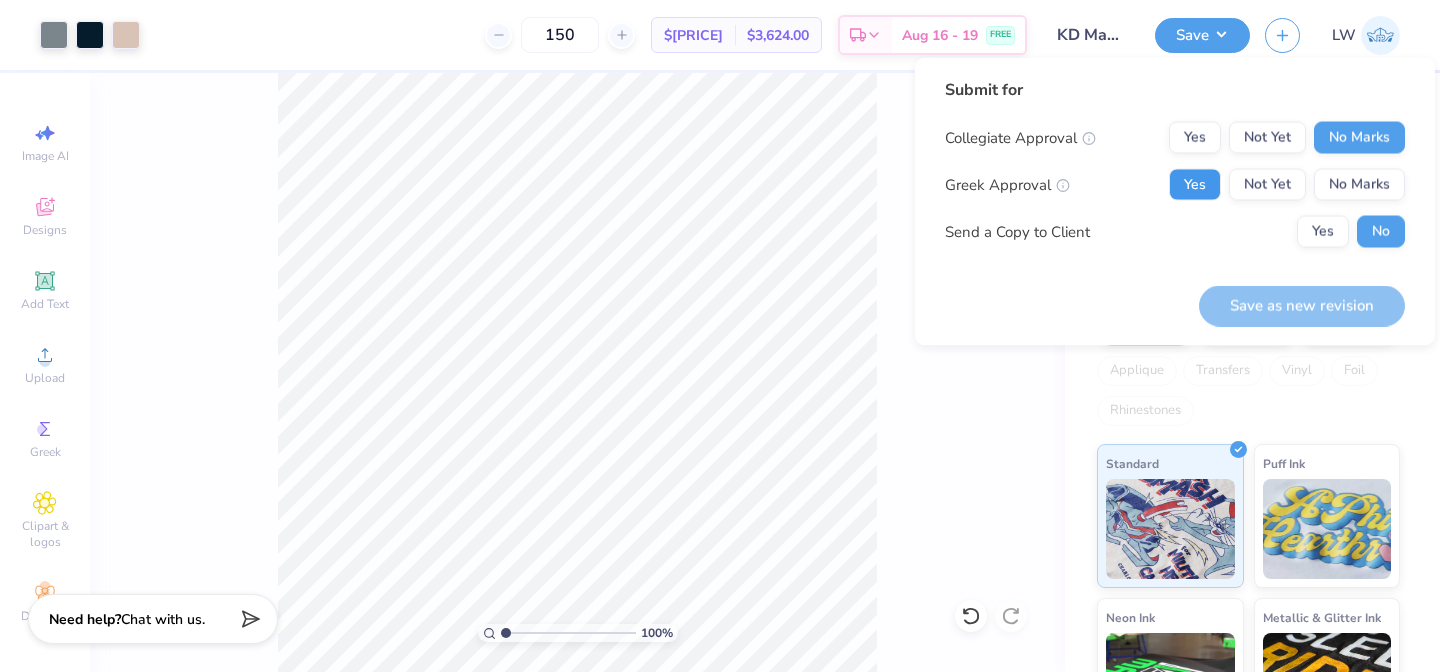 click on "Yes" at bounding box center [1195, 185] 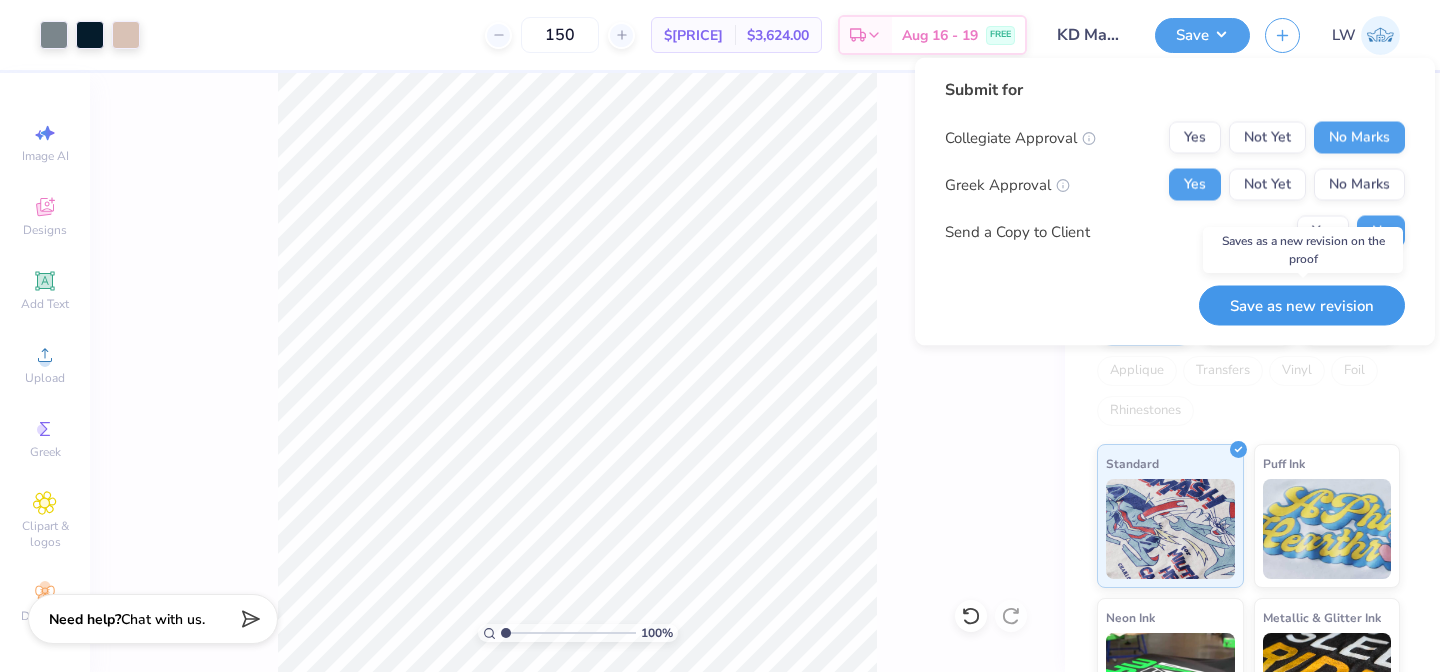 click on "Save as new revision" at bounding box center [1302, 305] 